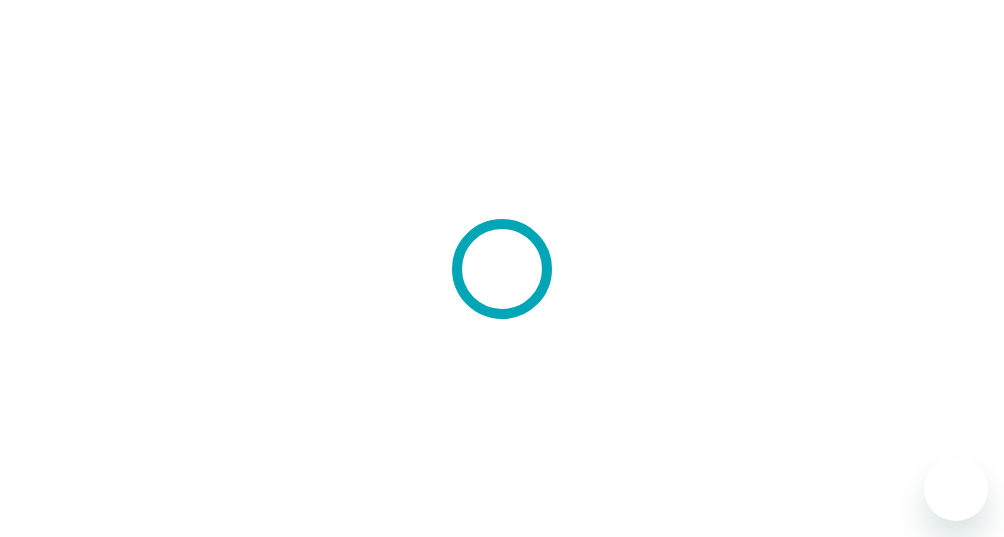 scroll, scrollTop: 0, scrollLeft: 0, axis: both 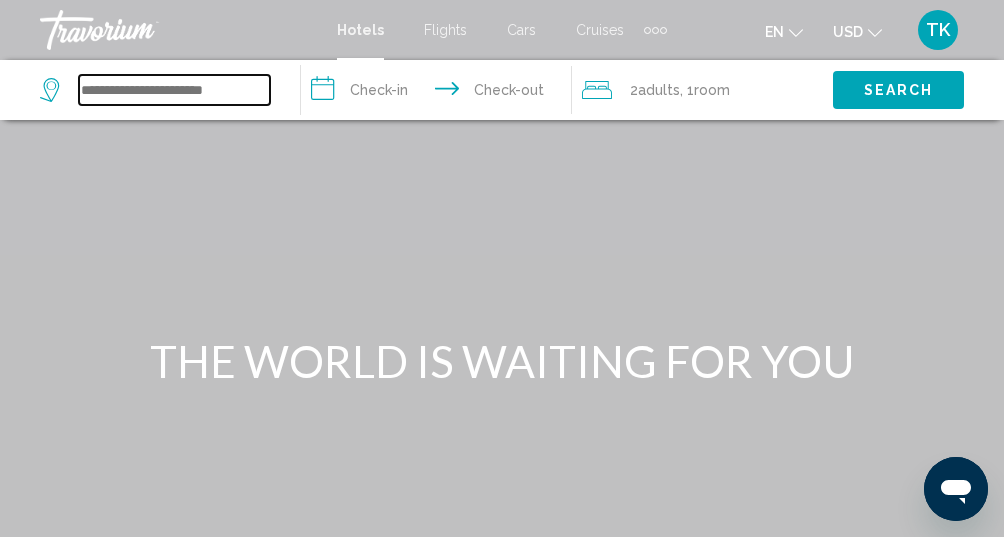 click at bounding box center [174, 90] 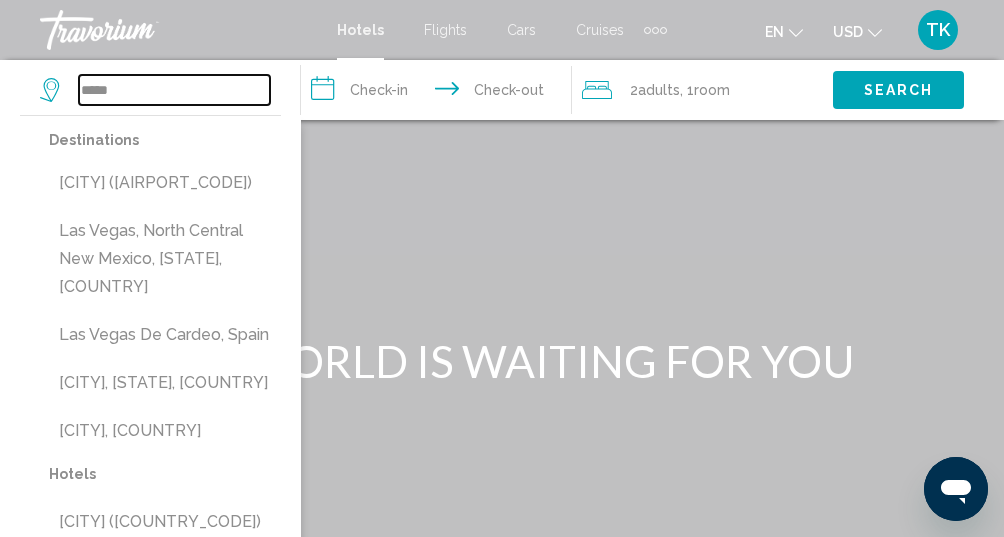 type on "*****" 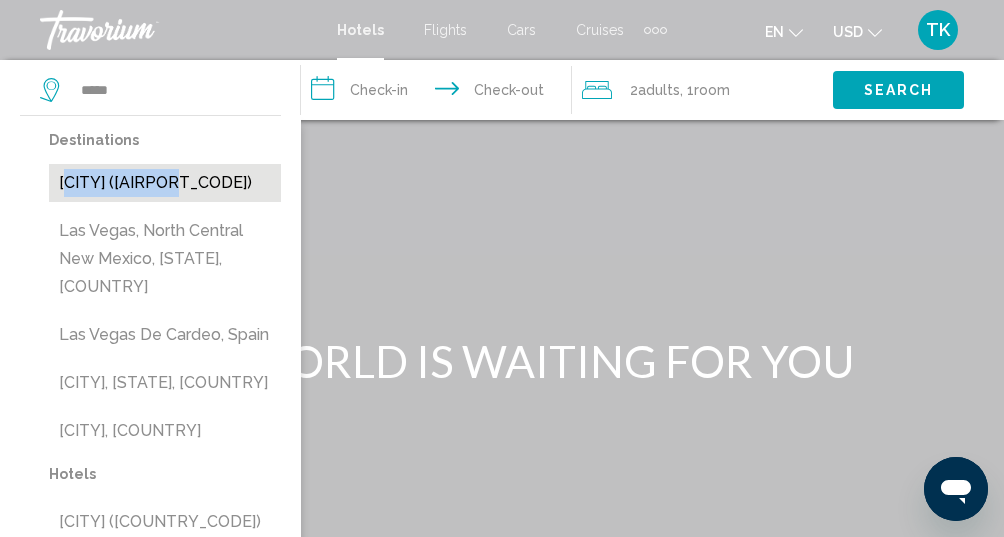 drag, startPoint x: 193, startPoint y: 154, endPoint x: 169, endPoint y: 185, distance: 39.20459 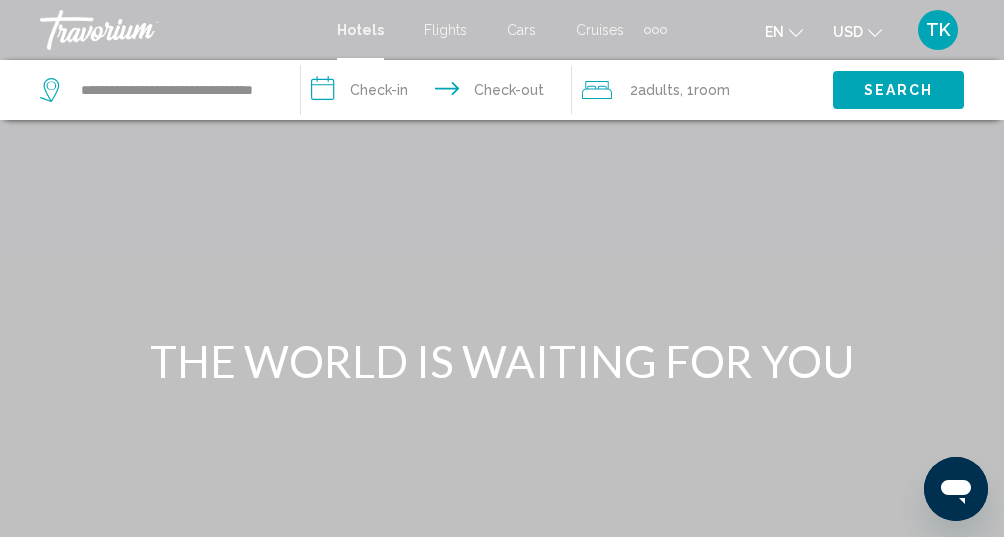 click on "**********" at bounding box center (440, 93) 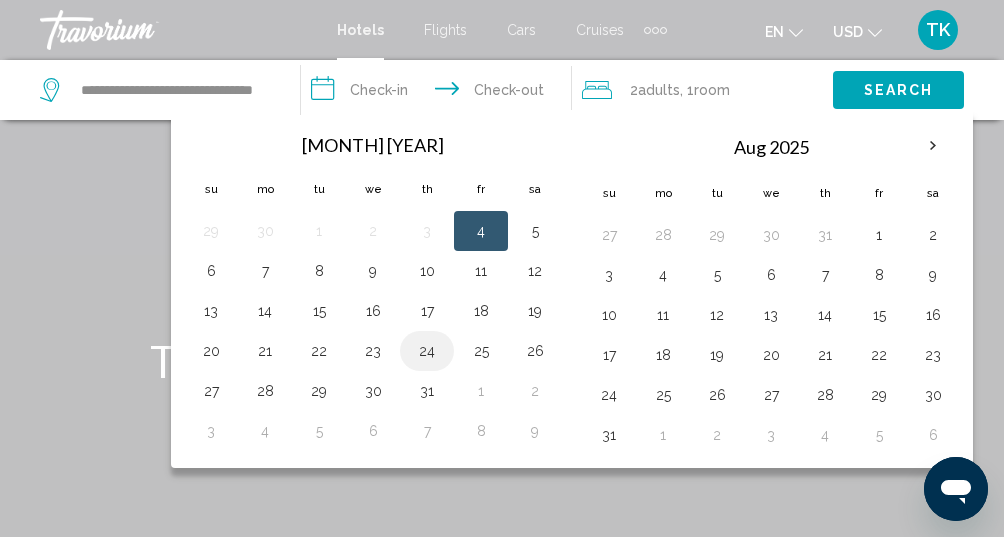click on "24" at bounding box center [427, 351] 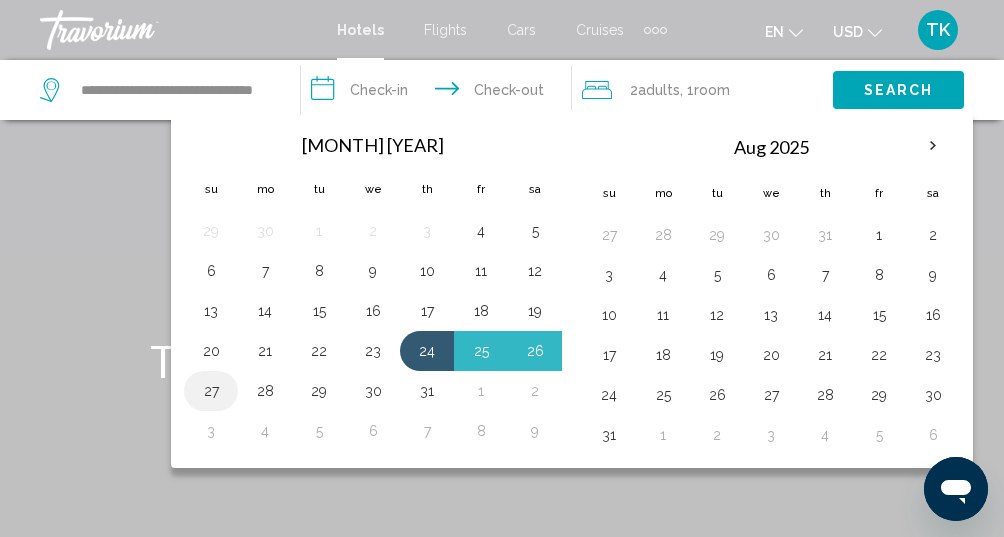 click on "27" at bounding box center (211, 391) 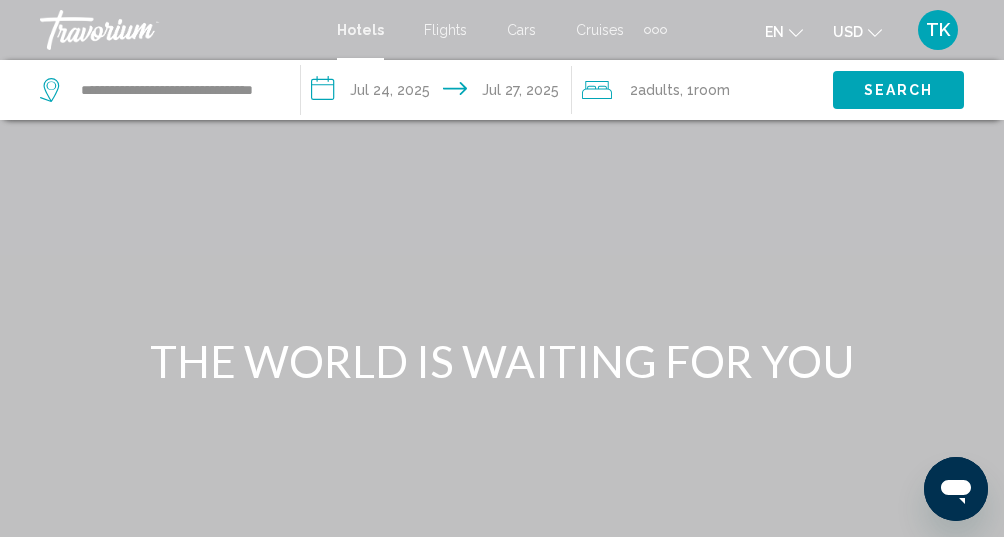 click on "Search" at bounding box center (899, 91) 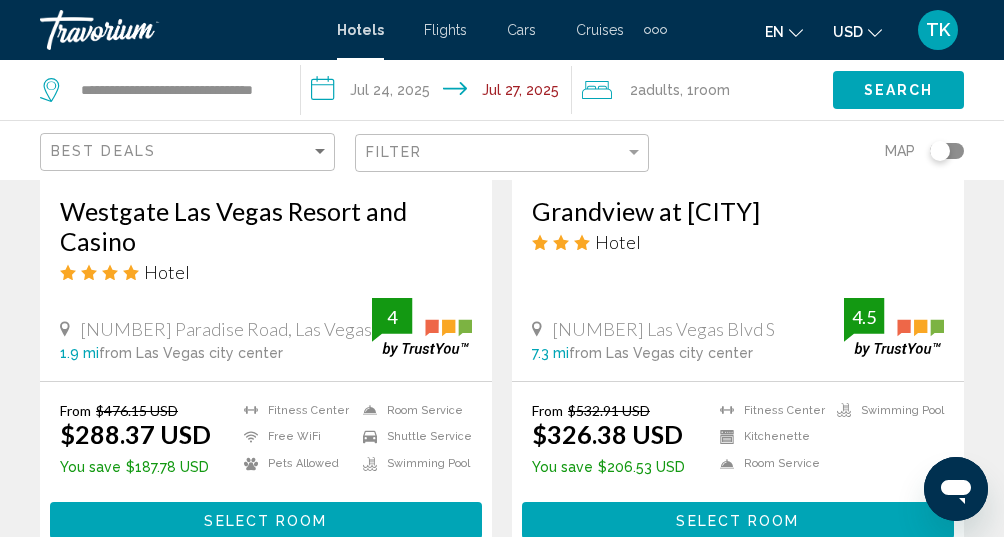 scroll, scrollTop: 2635, scrollLeft: 0, axis: vertical 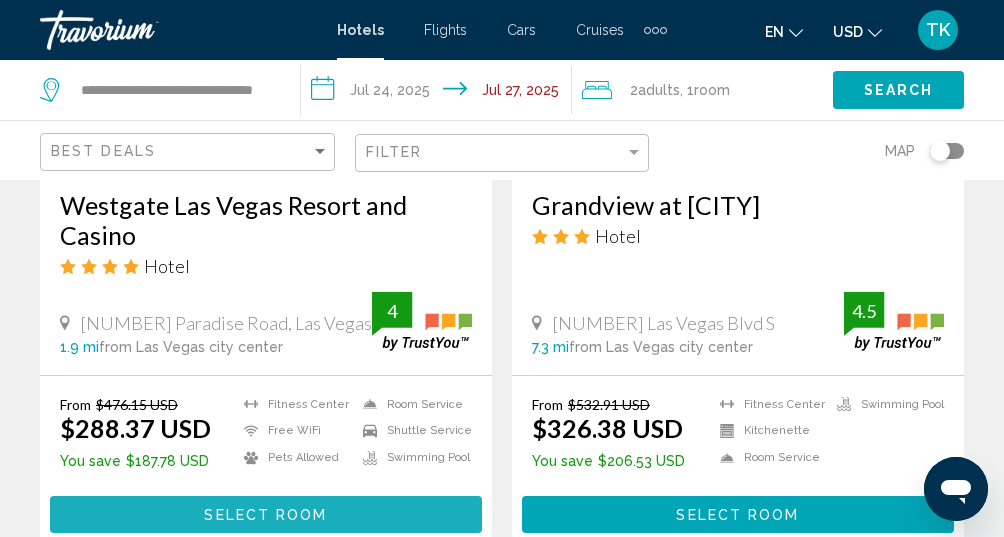 click on "Select Room" at bounding box center (266, 514) 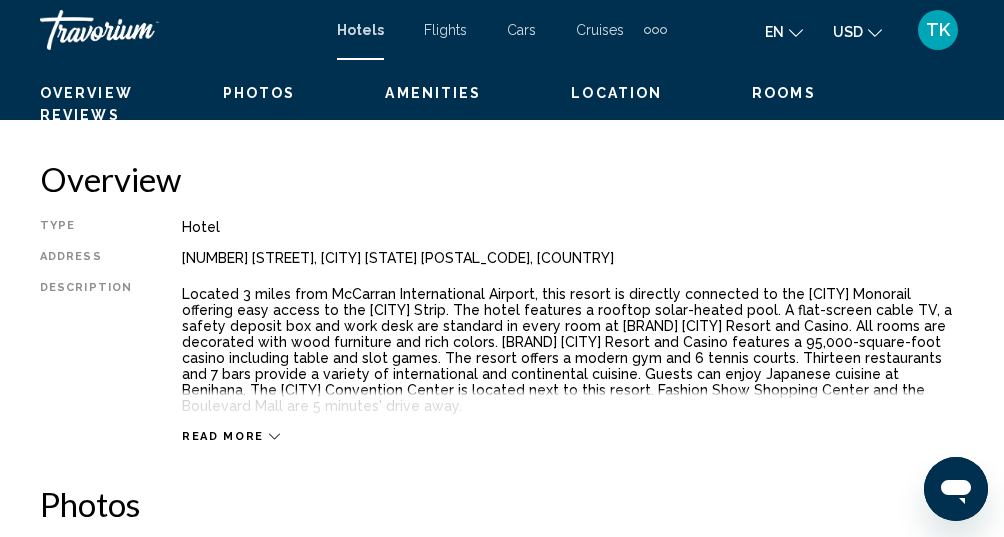 scroll, scrollTop: 952, scrollLeft: 0, axis: vertical 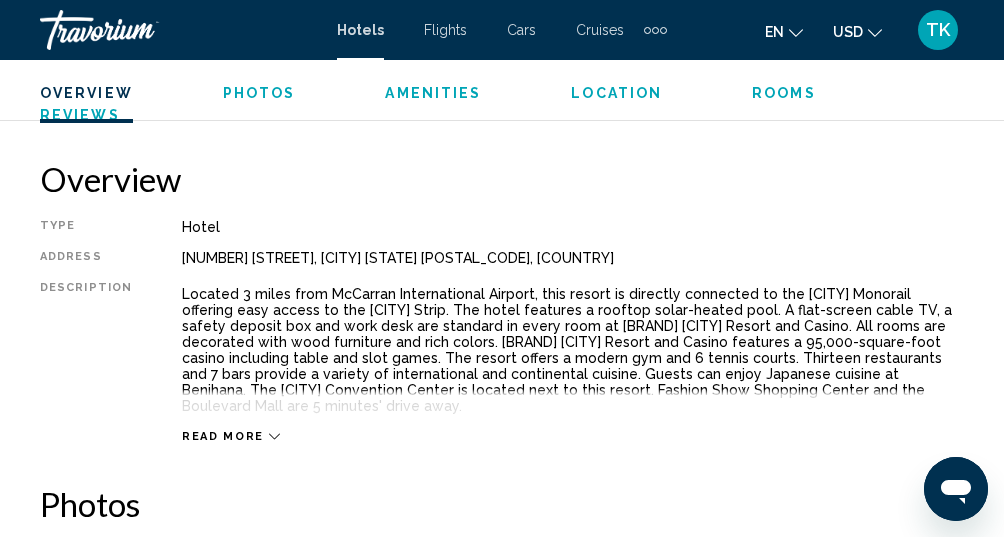 click on "Read more" at bounding box center (223, 436) 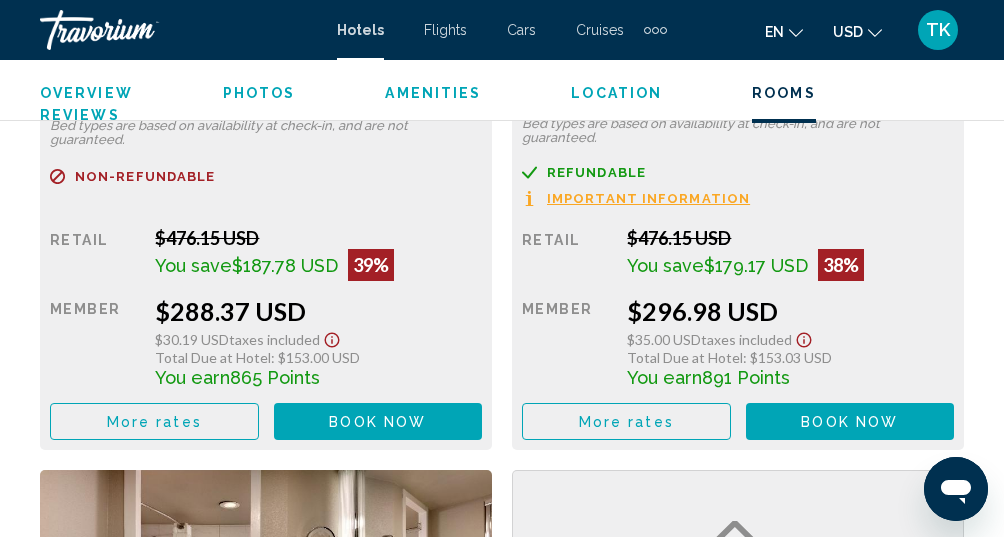scroll, scrollTop: 3664, scrollLeft: 0, axis: vertical 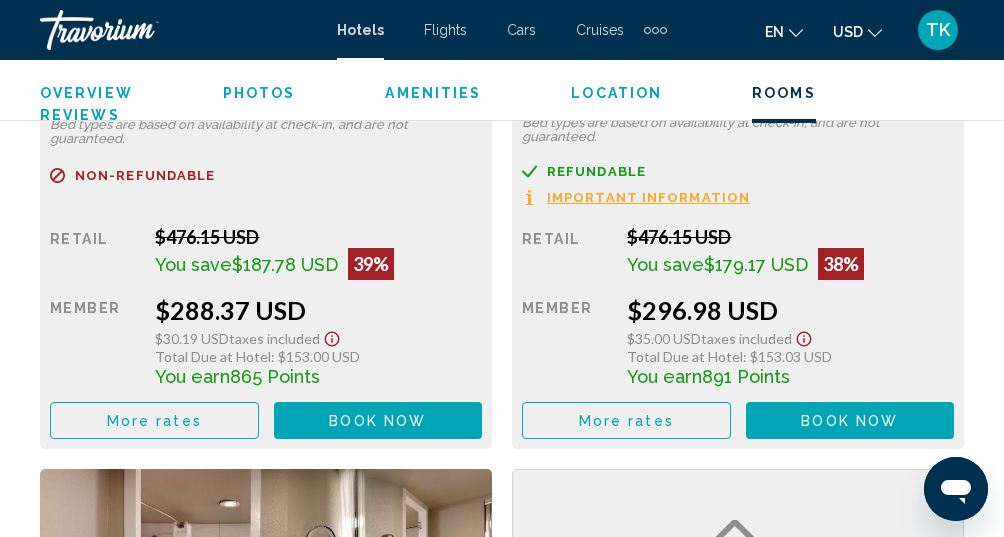 click on "Book now" at bounding box center [377, 421] 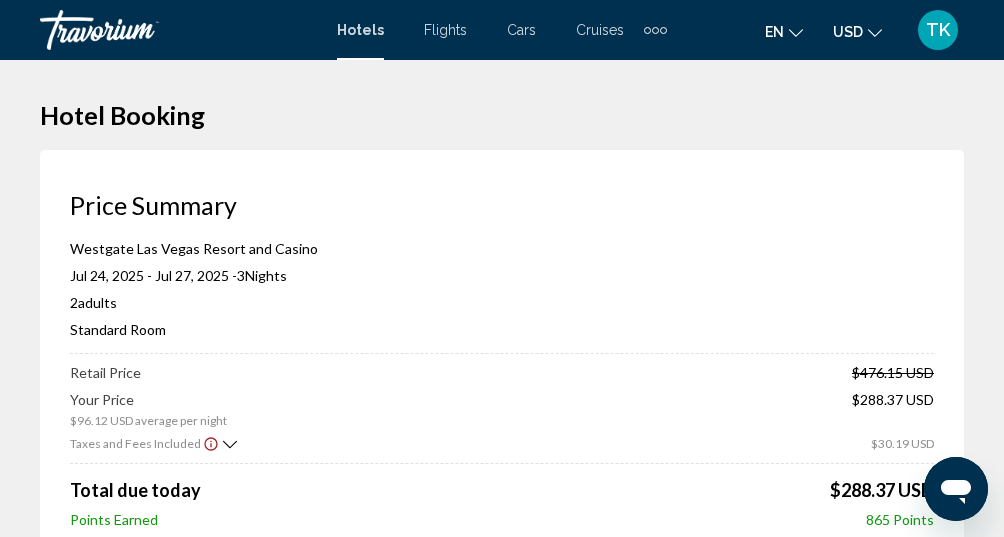 scroll, scrollTop: 0, scrollLeft: 0, axis: both 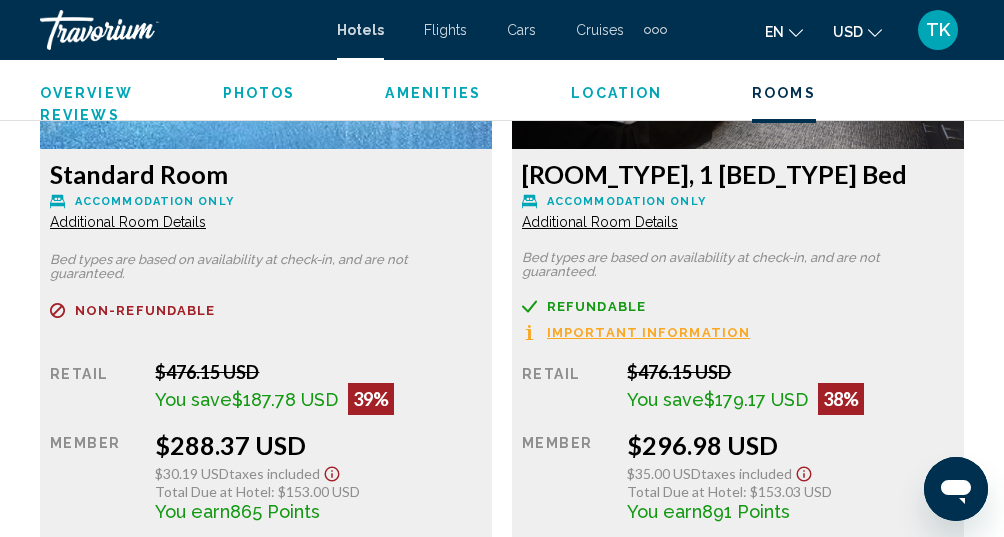 click on "Non-refundable" at bounding box center (266, 310) 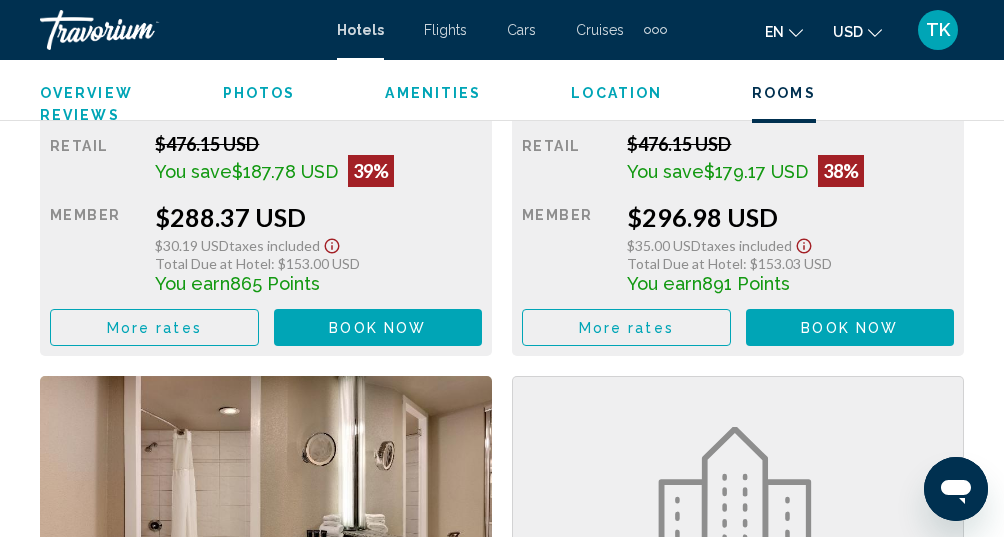 scroll, scrollTop: 3759, scrollLeft: 0, axis: vertical 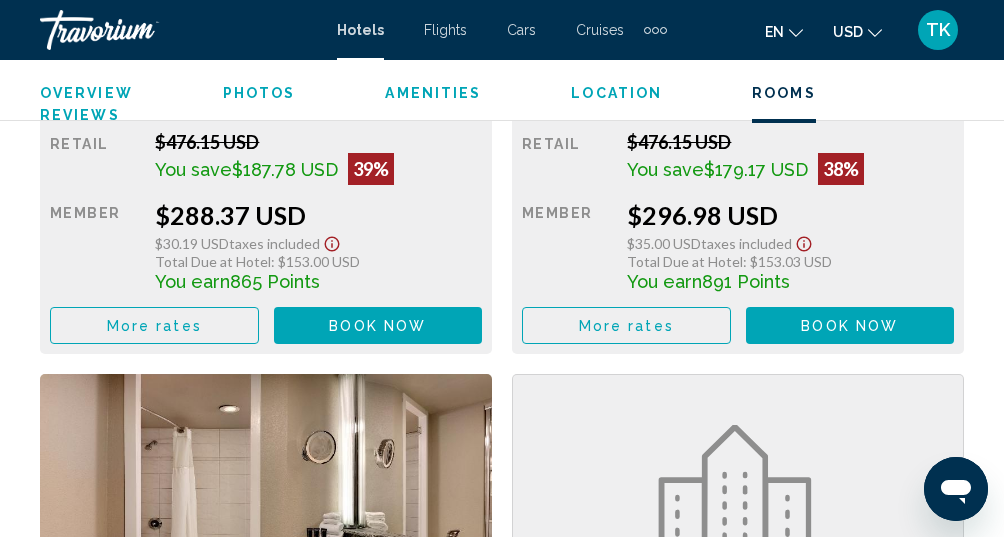 click on "Book now" at bounding box center (377, 326) 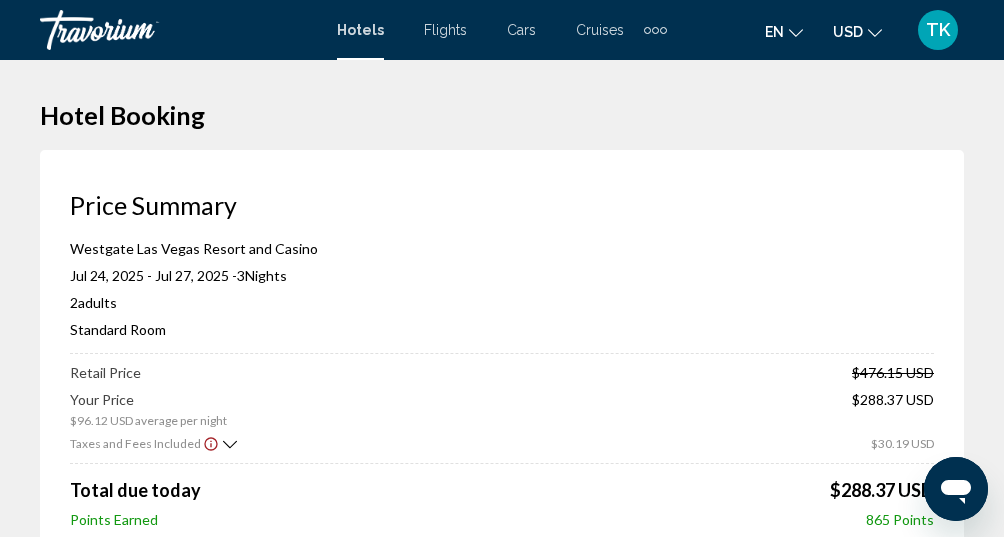 scroll, scrollTop: 0, scrollLeft: 0, axis: both 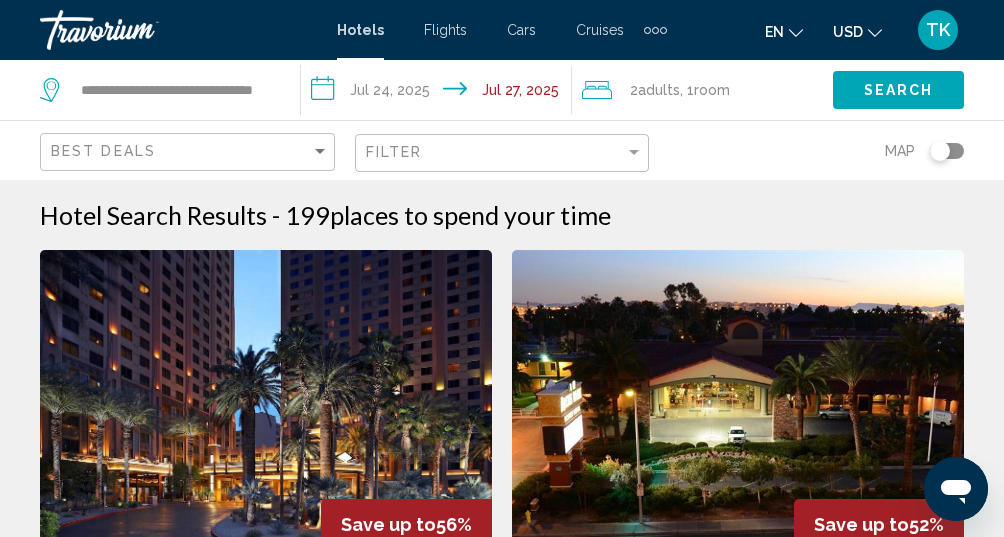 click on "Room" at bounding box center [712, 90] 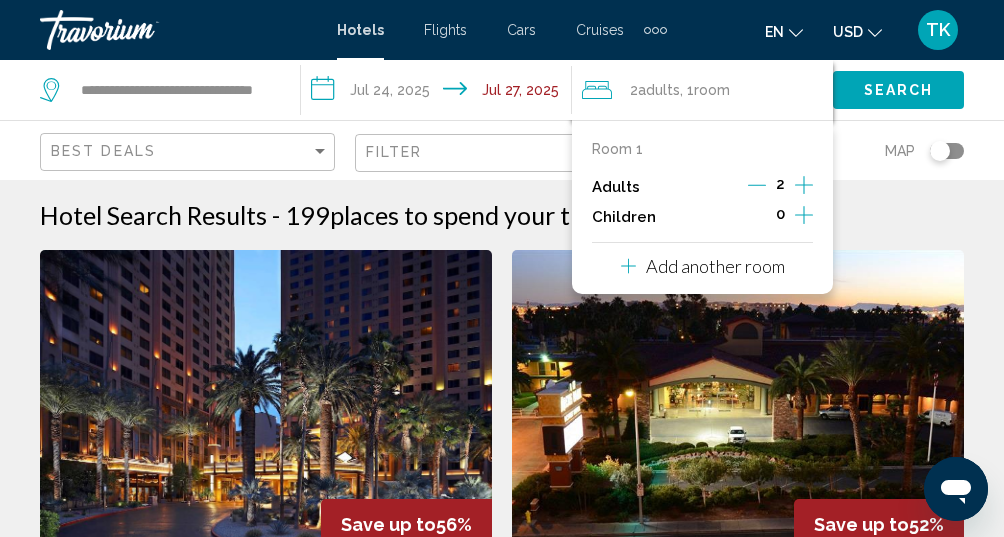 click at bounding box center (804, 185) 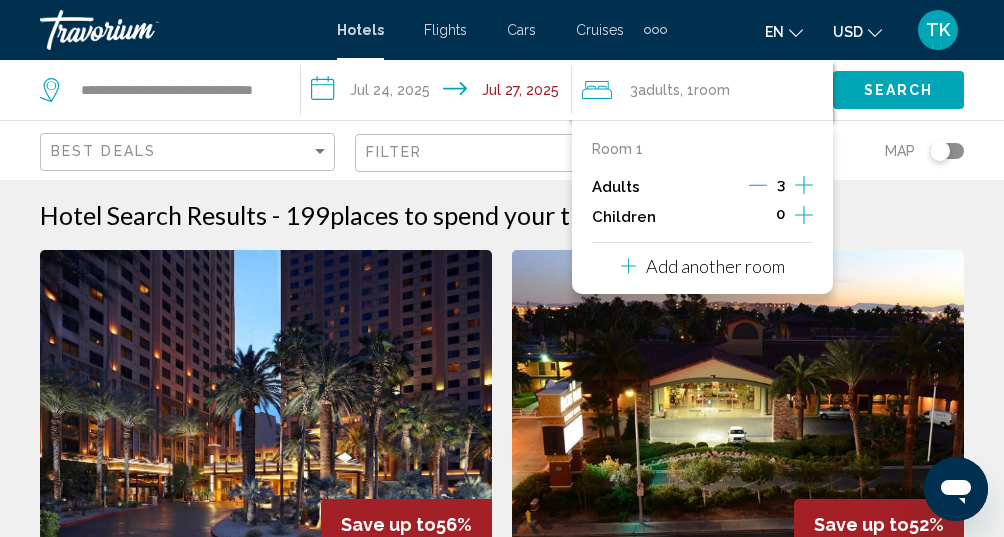 click on "Search" at bounding box center (898, 89) 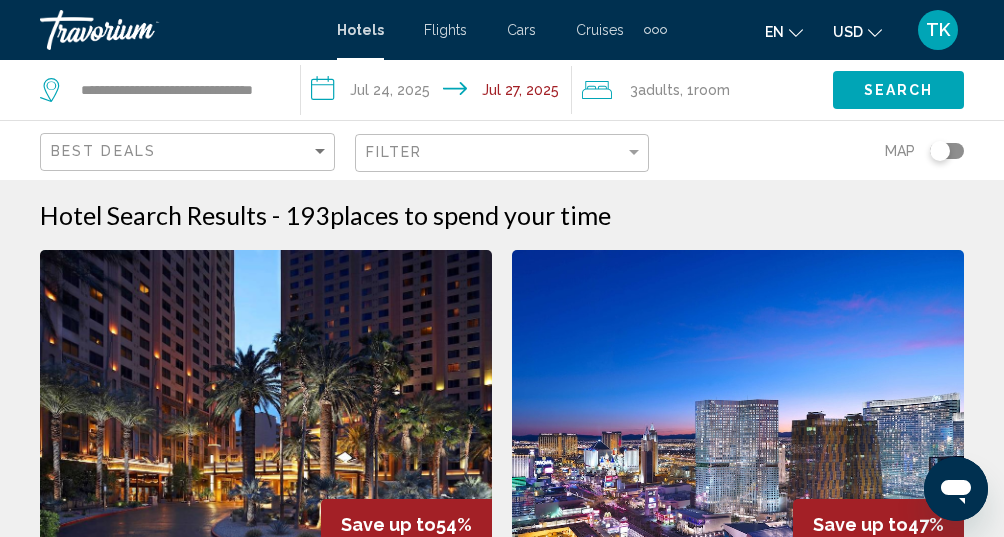 scroll, scrollTop: 0, scrollLeft: 0, axis: both 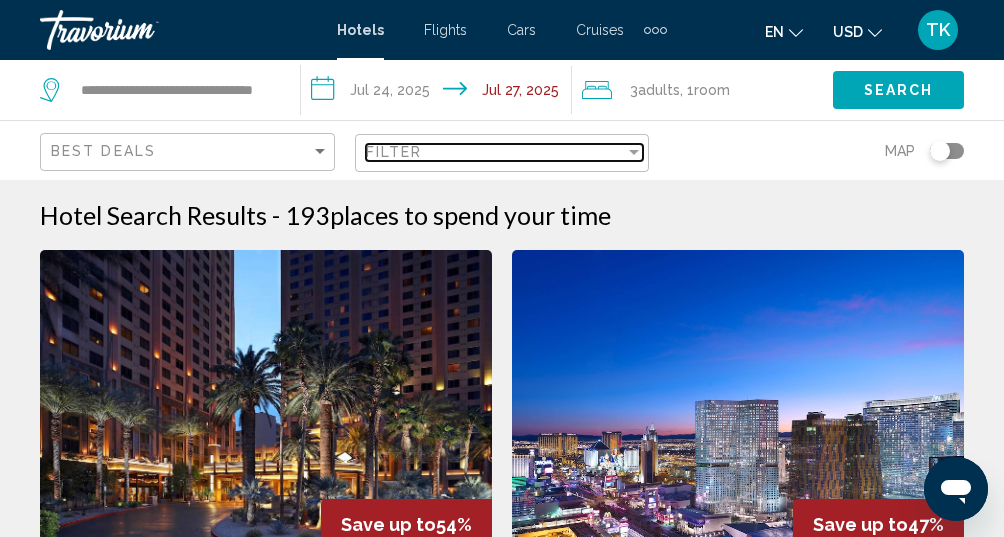 click on "Filter" at bounding box center (496, 152) 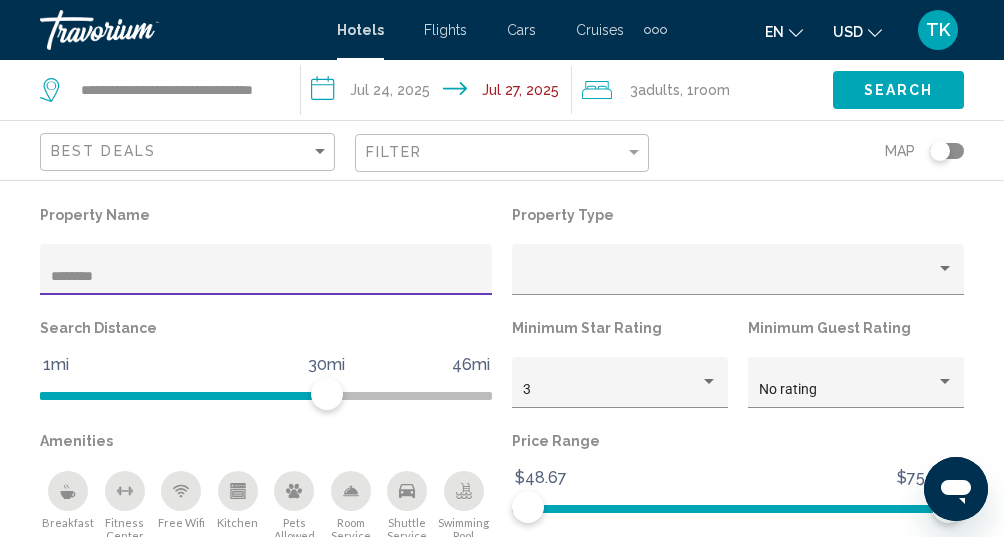 click on "********" at bounding box center [266, 277] 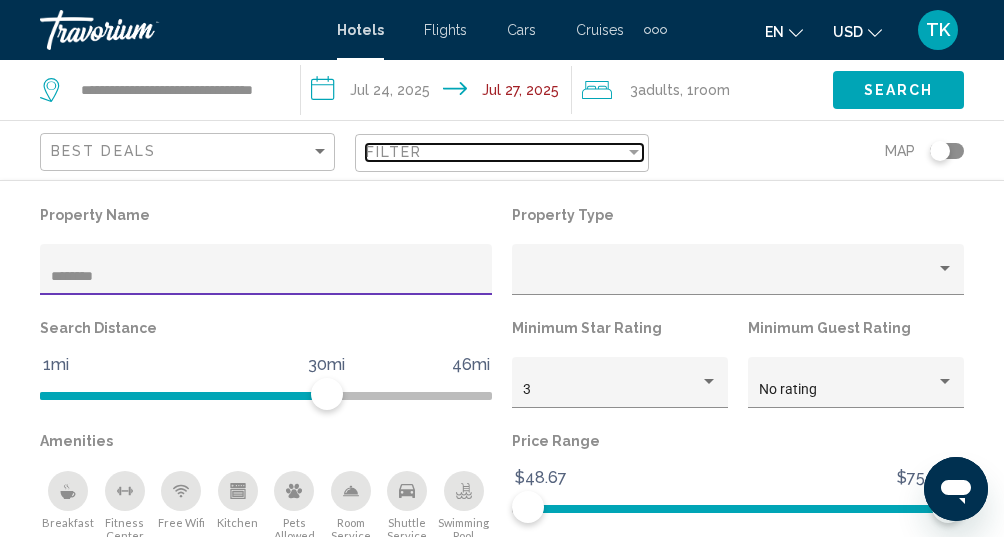 click on "Filter" at bounding box center [496, 152] 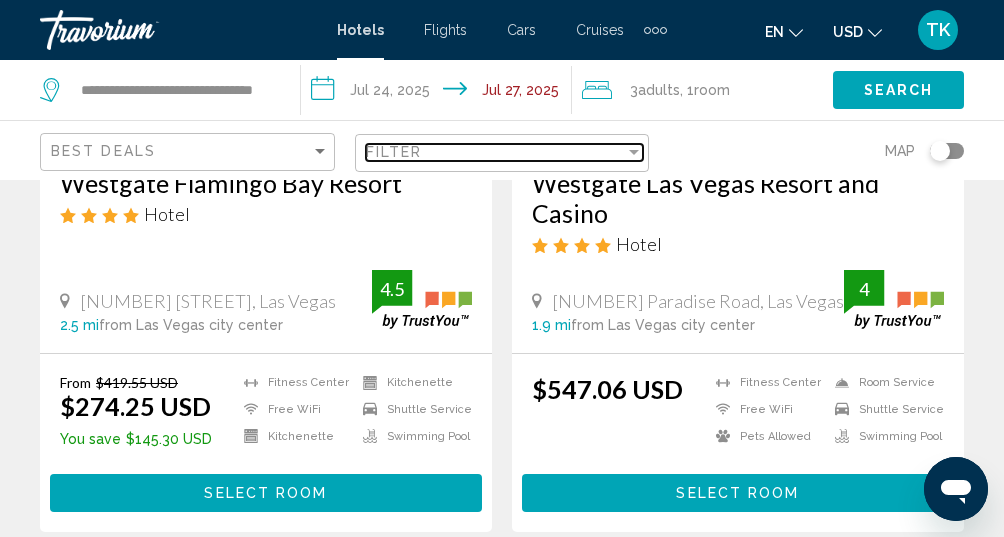 scroll, scrollTop: 424, scrollLeft: 0, axis: vertical 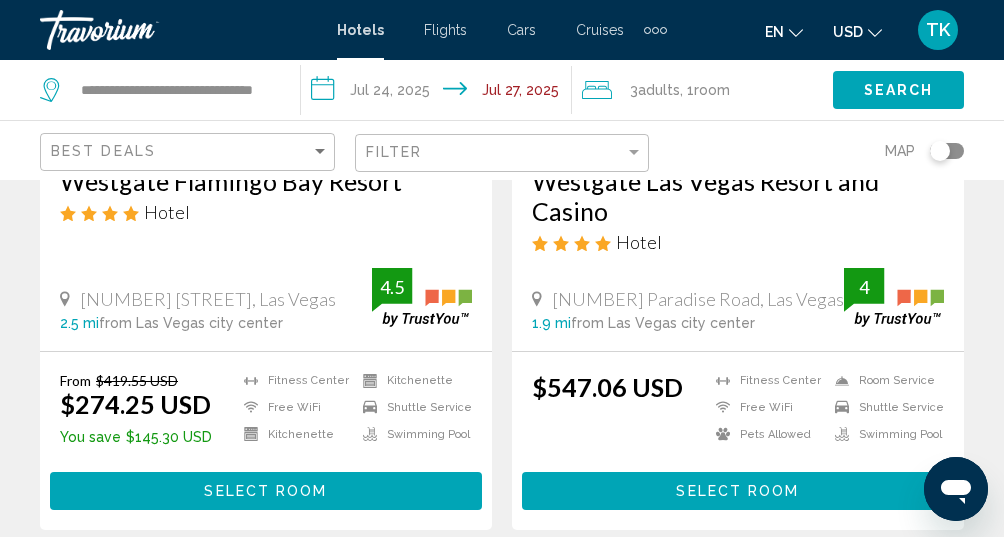 click on "Select Room" at bounding box center (737, 492) 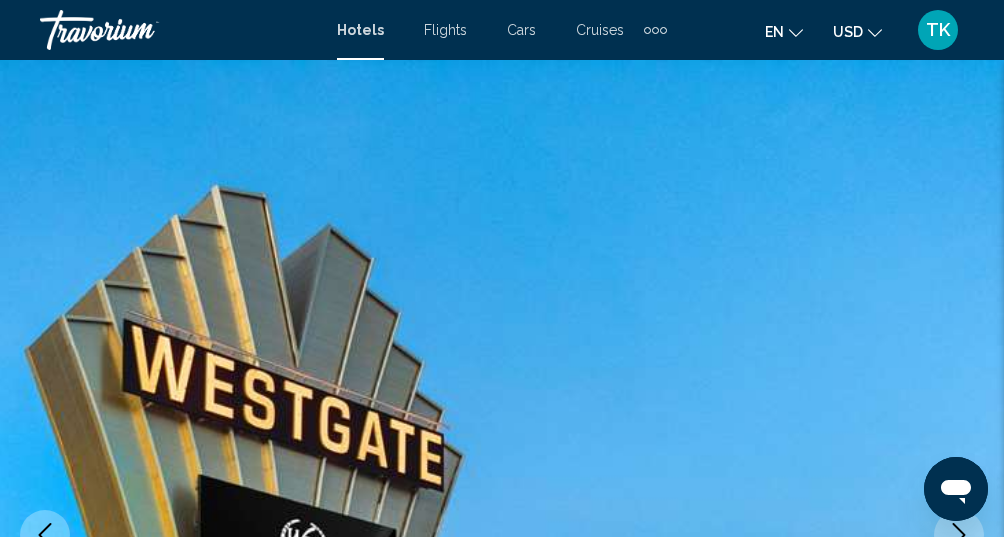 scroll, scrollTop: 0, scrollLeft: 0, axis: both 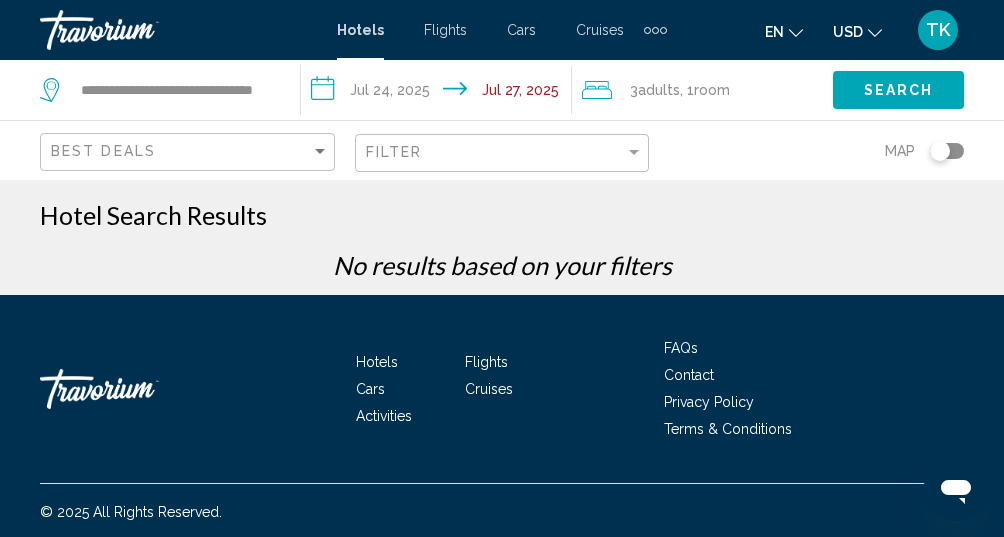 click on "Room" at bounding box center (712, 90) 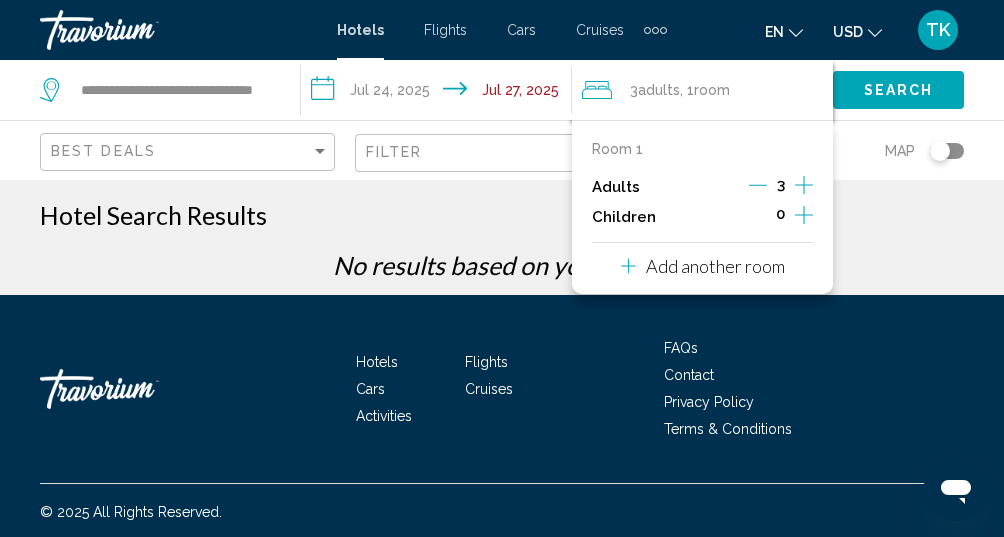 click at bounding box center [804, 185] 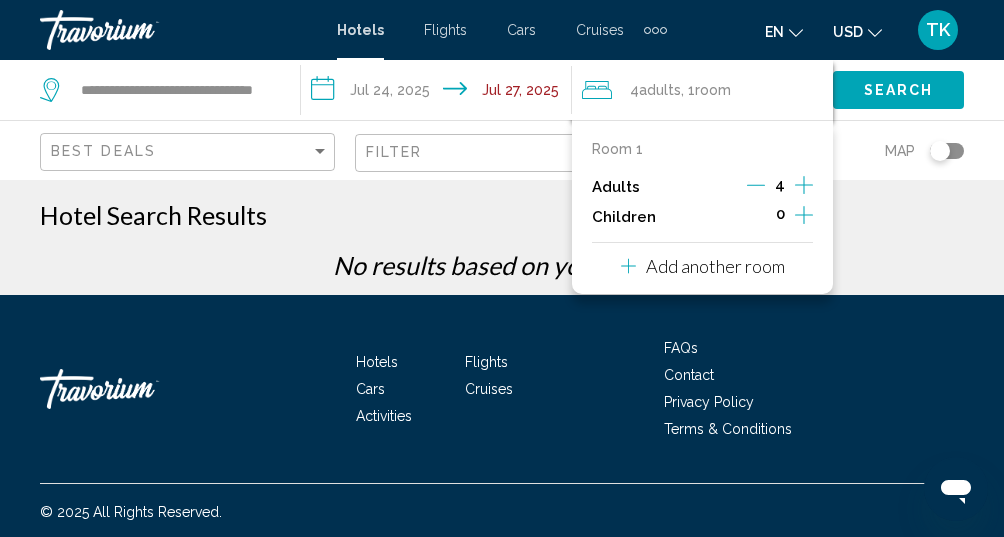 click at bounding box center [756, 185] 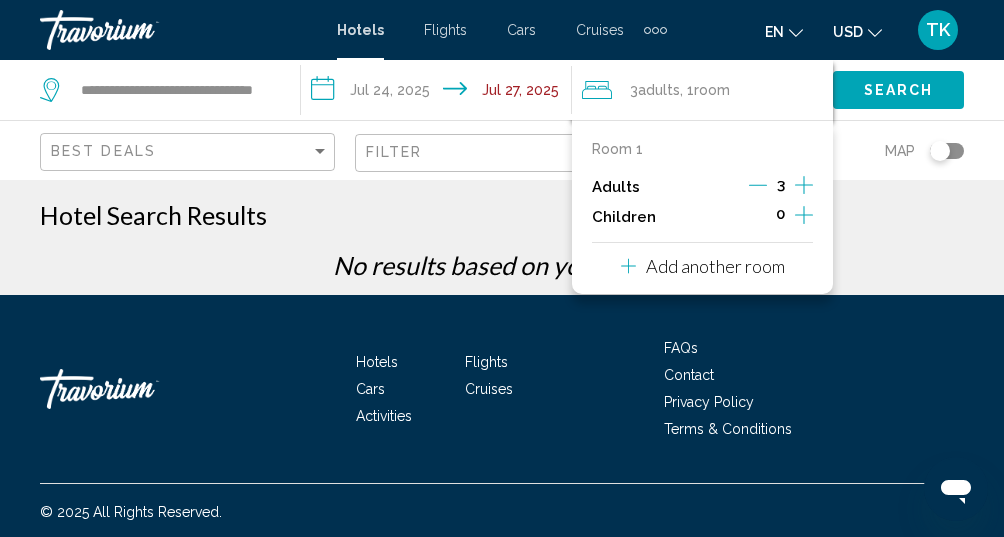 click at bounding box center (758, 185) 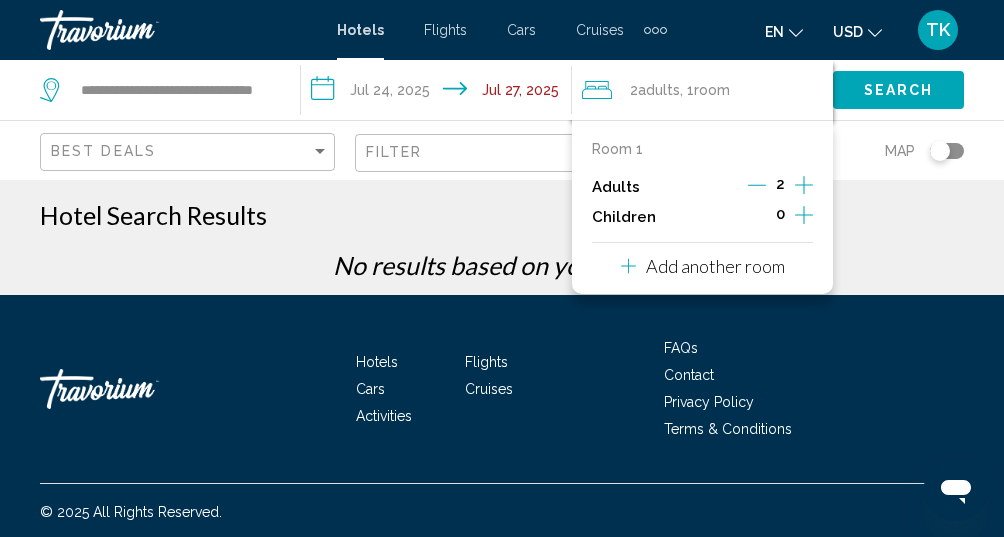 click on "Search" at bounding box center [899, 89] 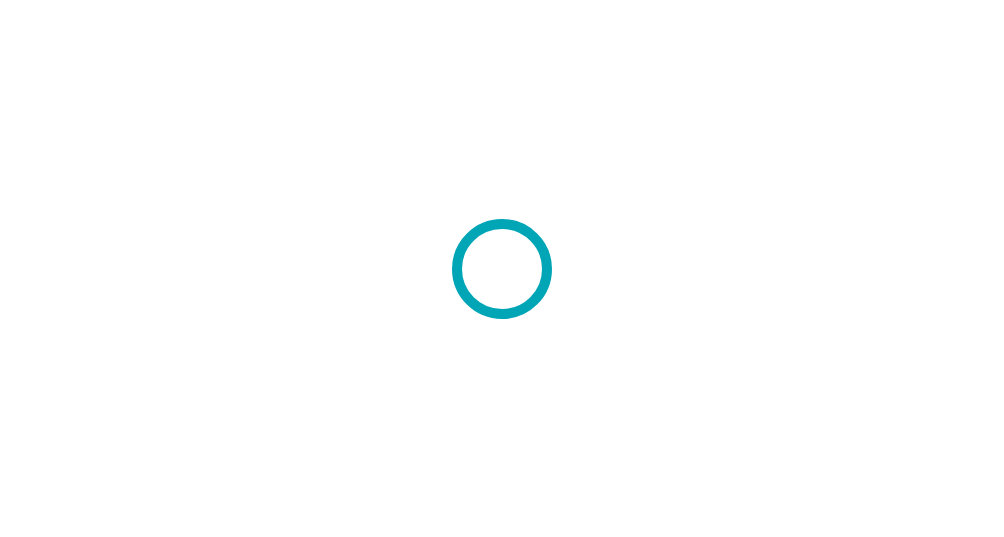 scroll, scrollTop: 0, scrollLeft: 0, axis: both 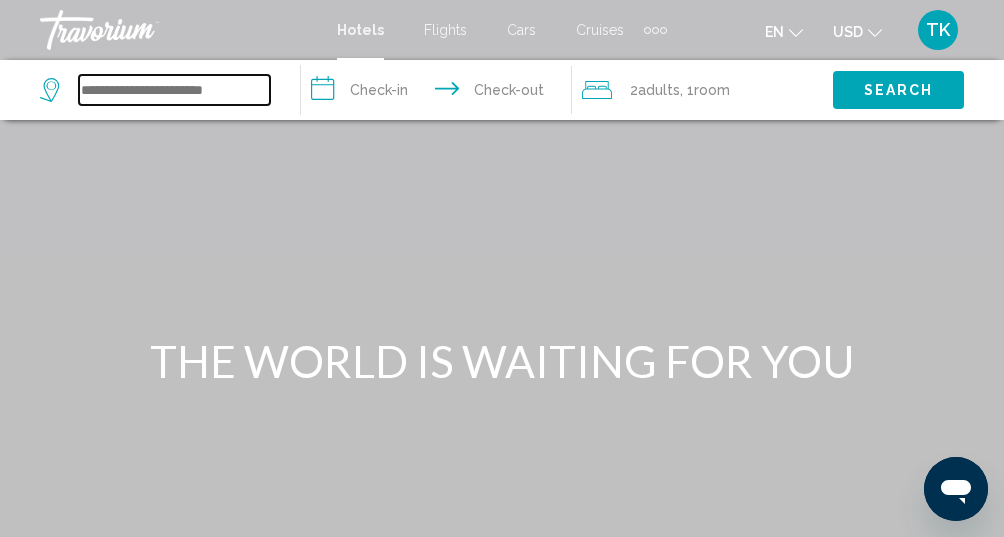 click at bounding box center [174, 90] 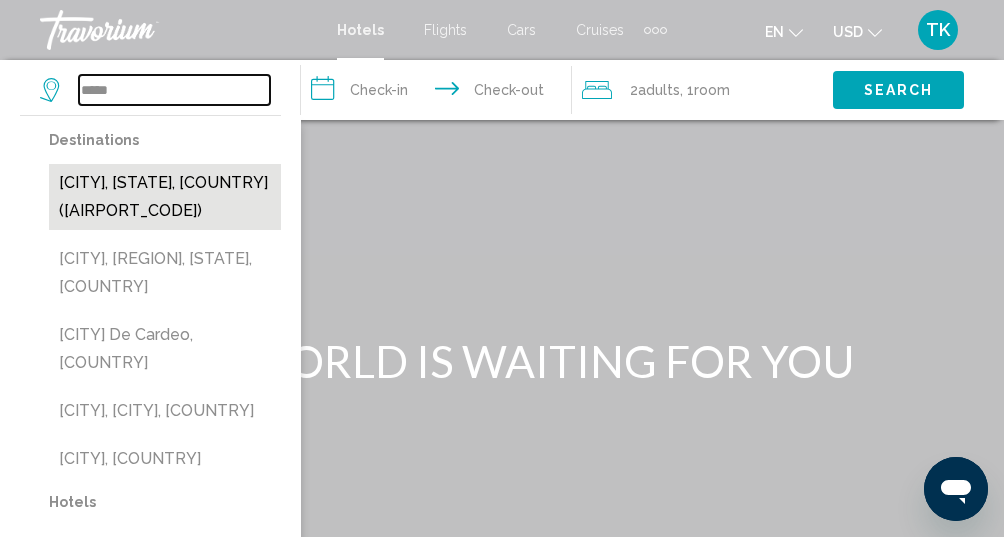 type on "*****" 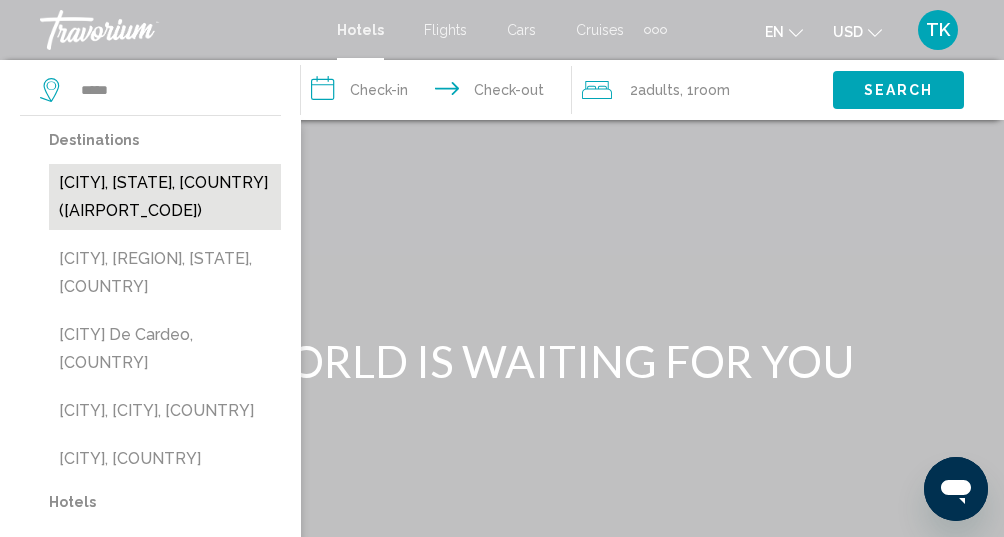 click on "[CITY], [STATE], [COUNTRY] ([AIRPORT_CODE])" at bounding box center [165, 197] 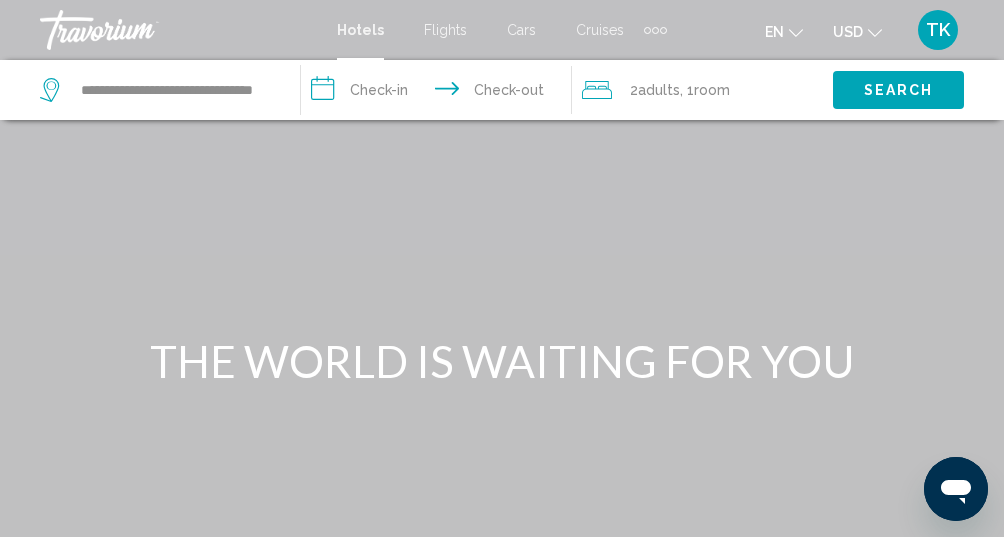 click at bounding box center [502, 300] 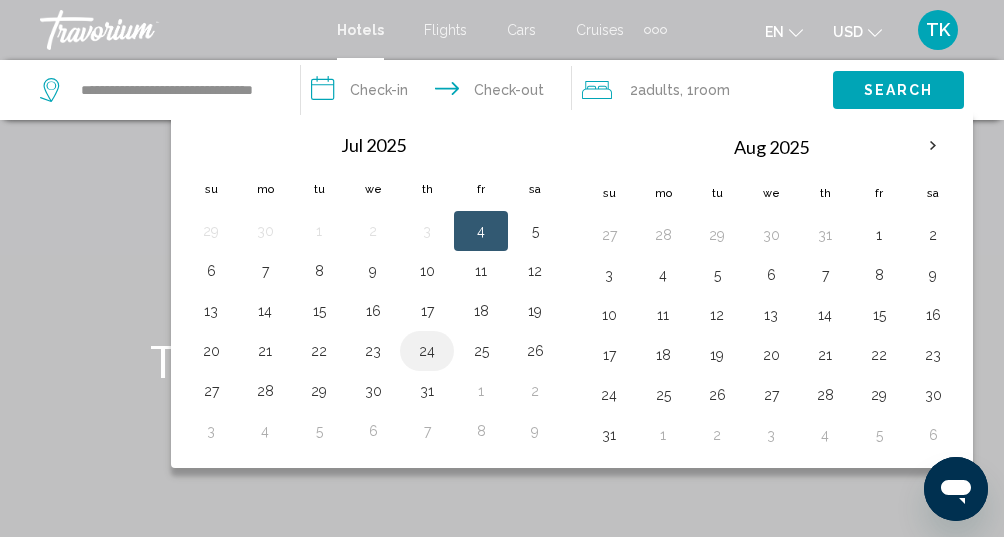 drag, startPoint x: 456, startPoint y: 291, endPoint x: 428, endPoint y: 348, distance: 63.505905 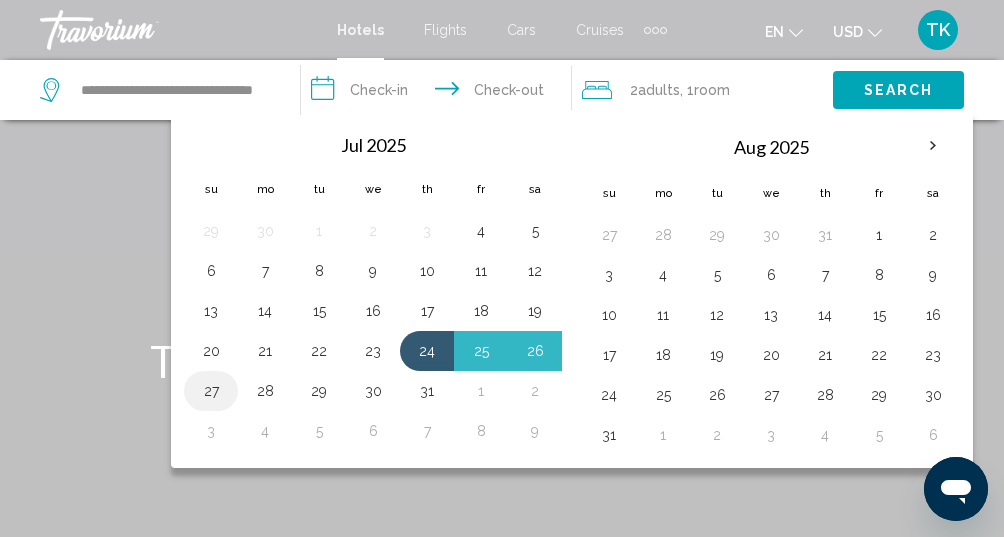 click on "27" at bounding box center (211, 391) 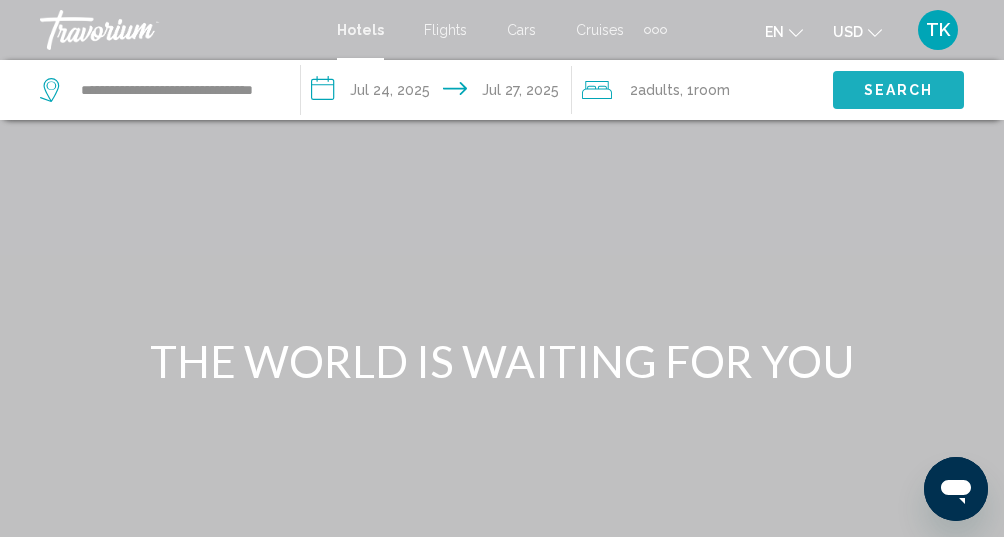 click on "Search" at bounding box center (899, 91) 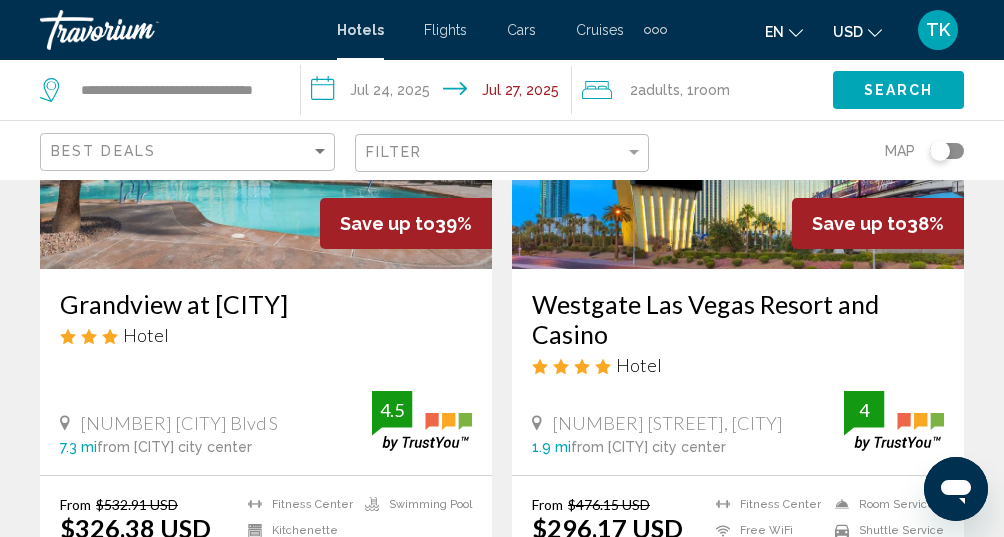 scroll, scrollTop: 2502, scrollLeft: 0, axis: vertical 